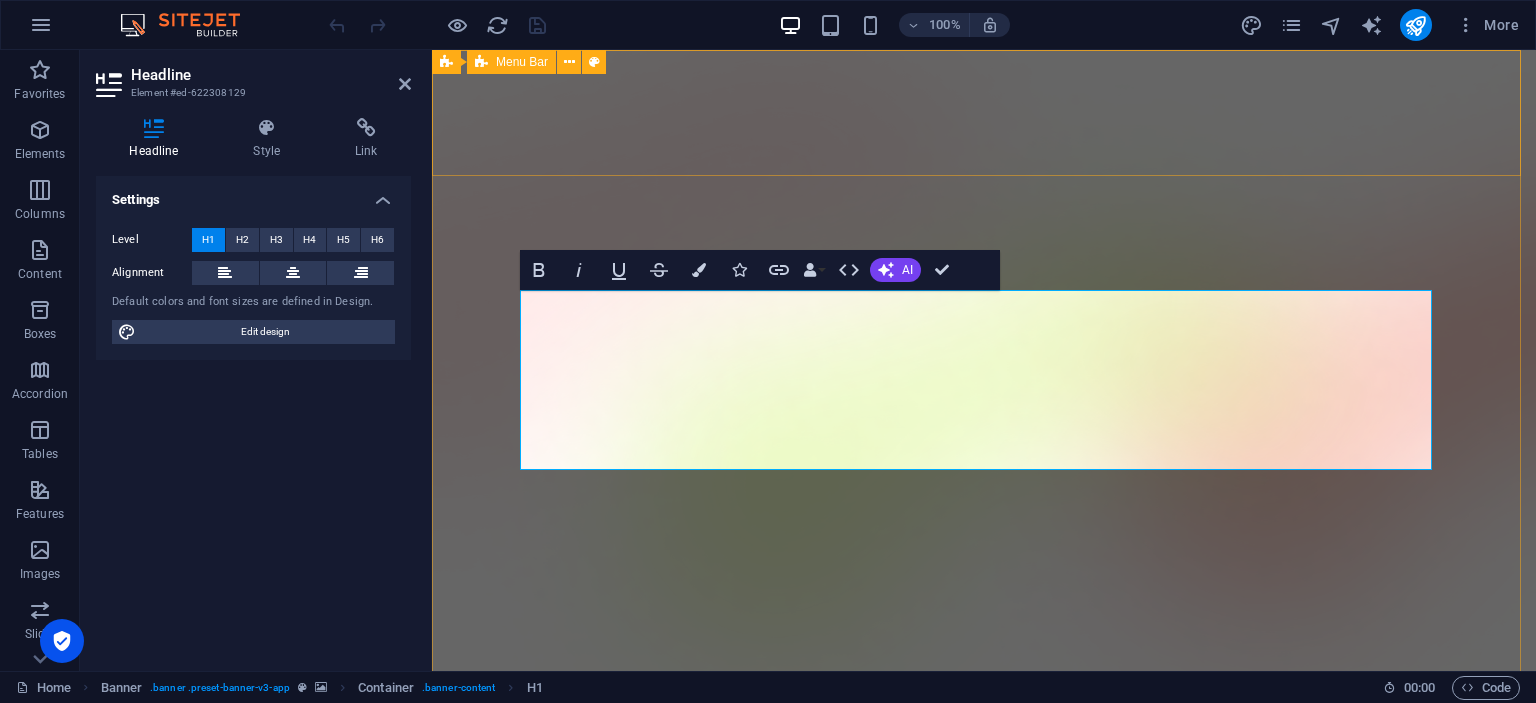 scroll, scrollTop: 0, scrollLeft: 0, axis: both 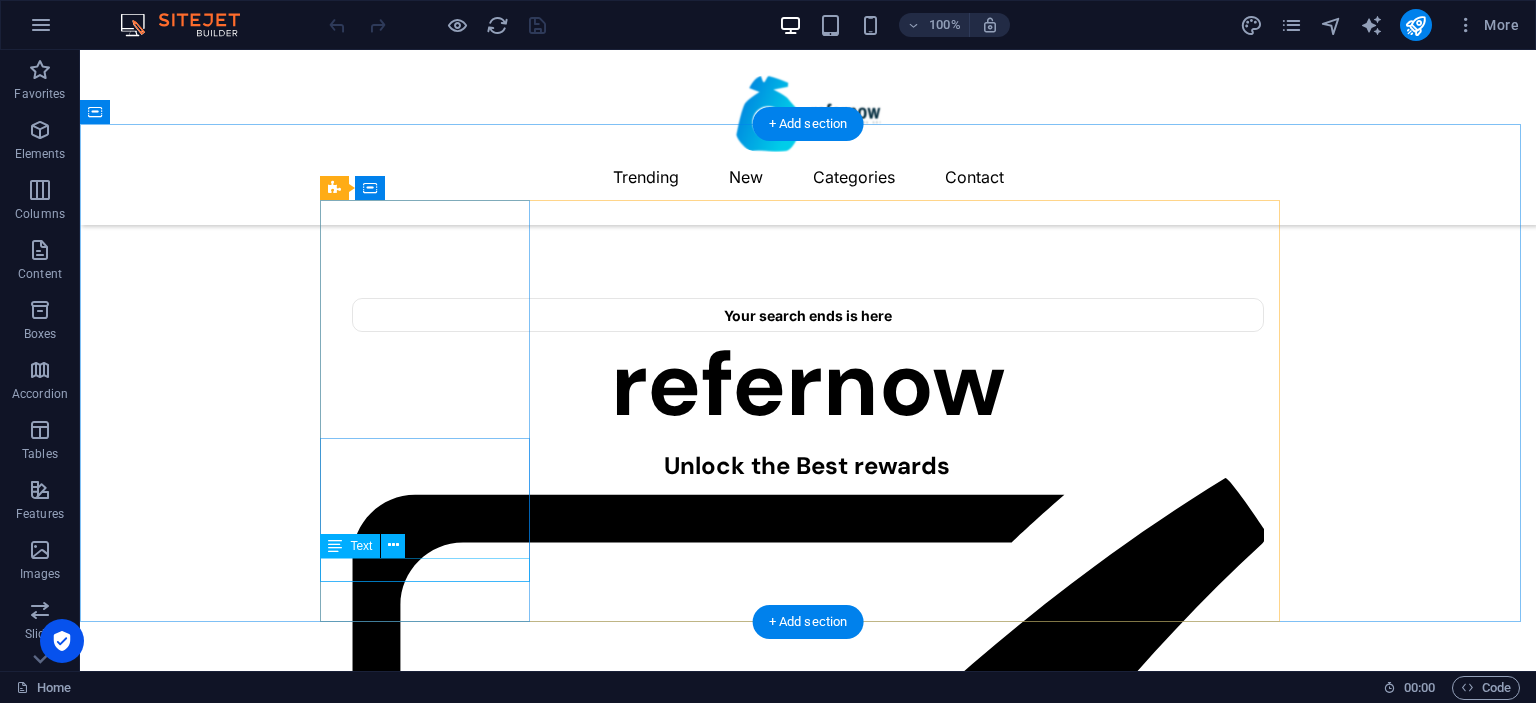 click on "Learn more" at bounding box center [433, 4949] 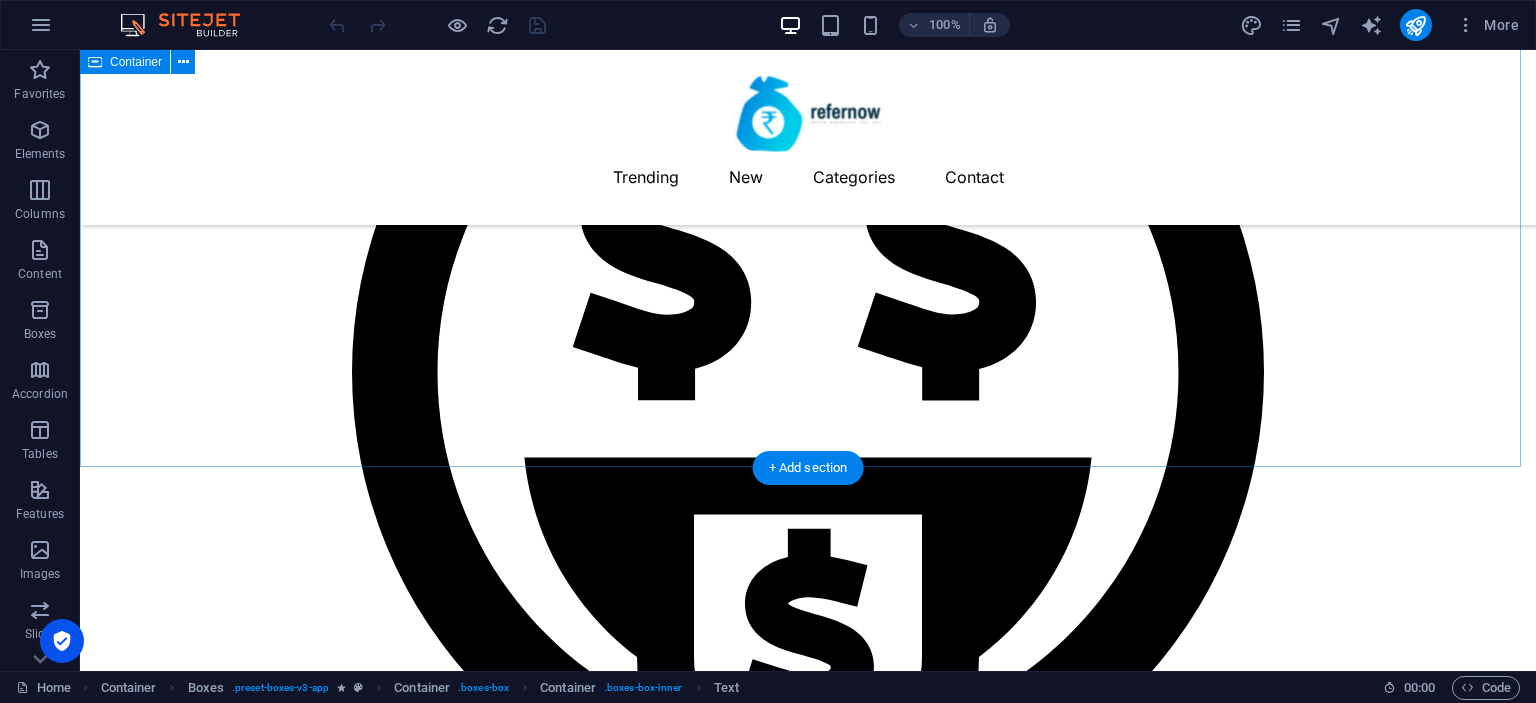 scroll, scrollTop: 2600, scrollLeft: 0, axis: vertical 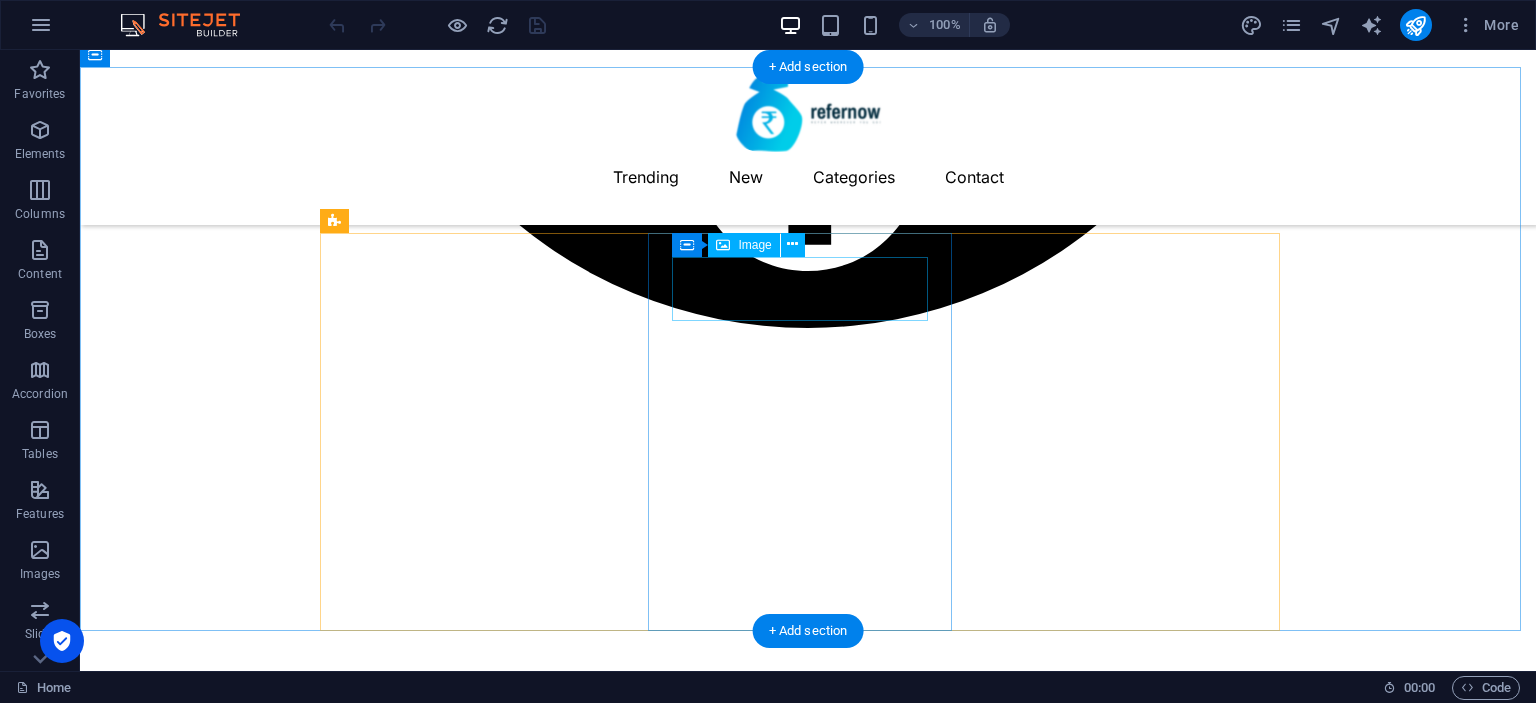 click at bounding box center [480, 28051] 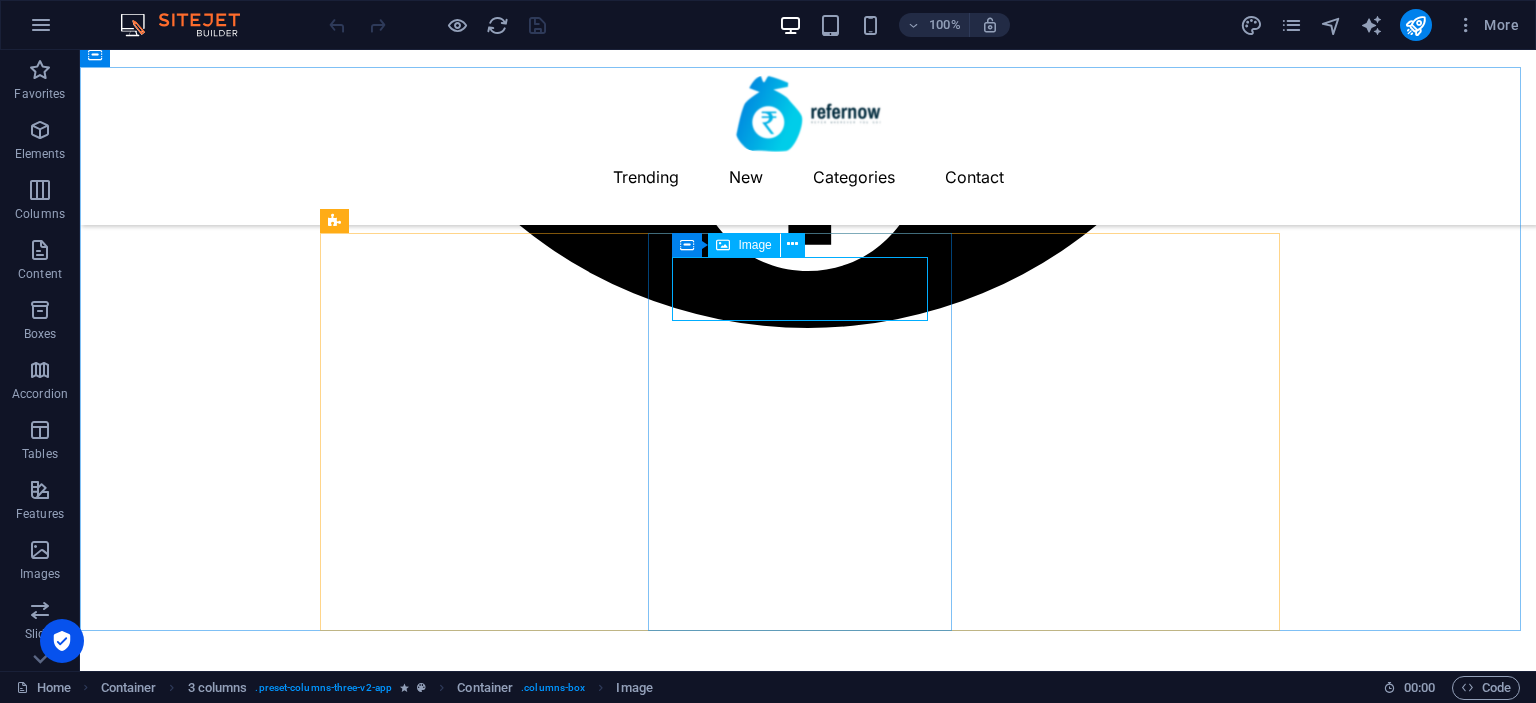 click on "Image" at bounding box center [754, 245] 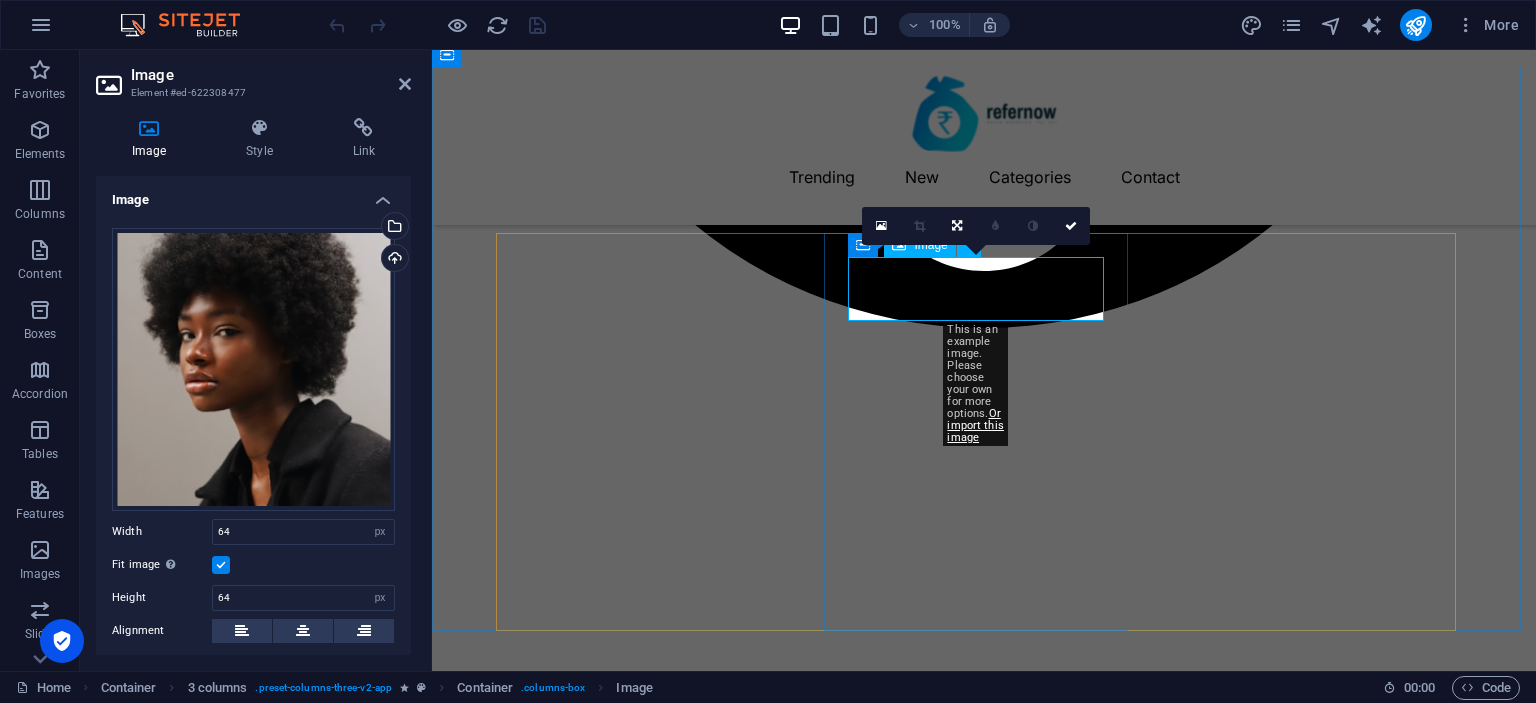 click at bounding box center (656, 27452) 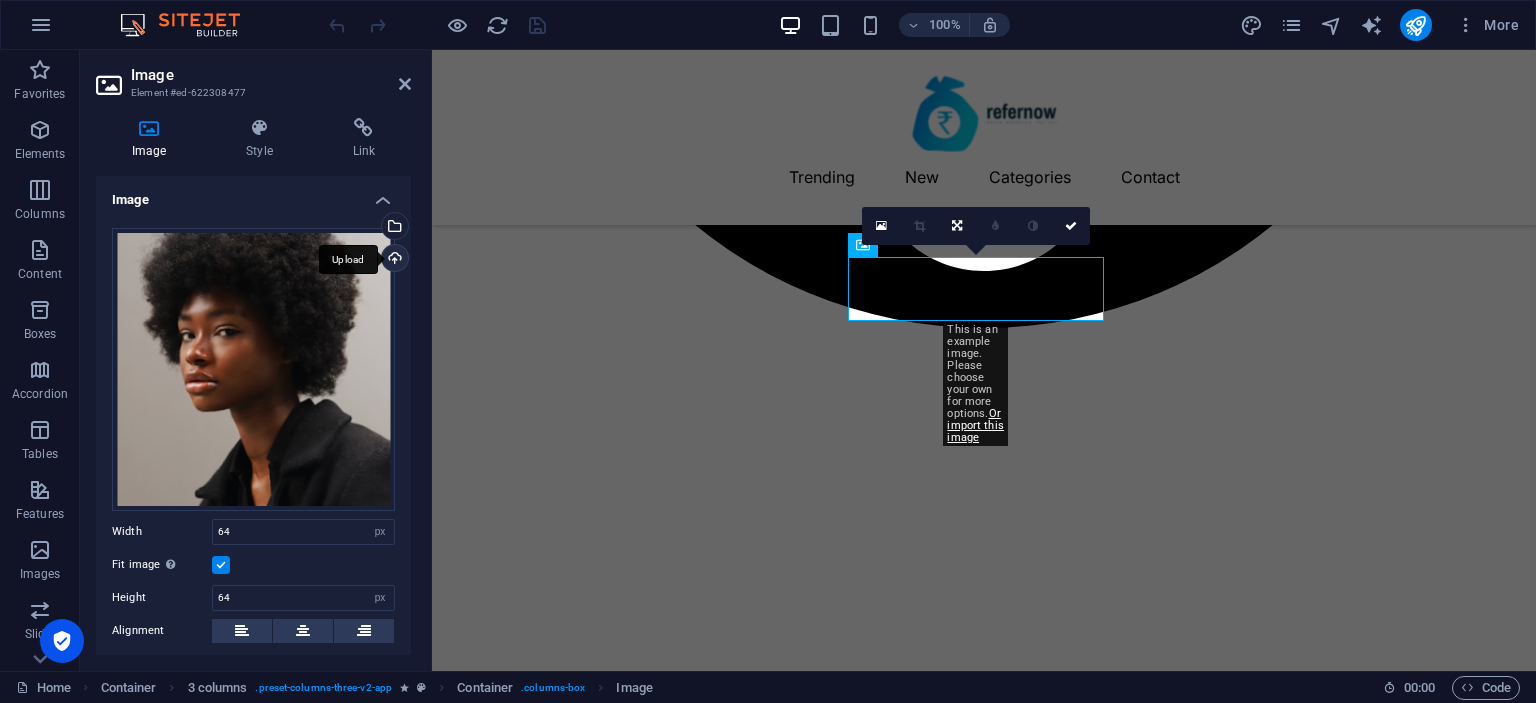 click on "Upload" at bounding box center (393, 260) 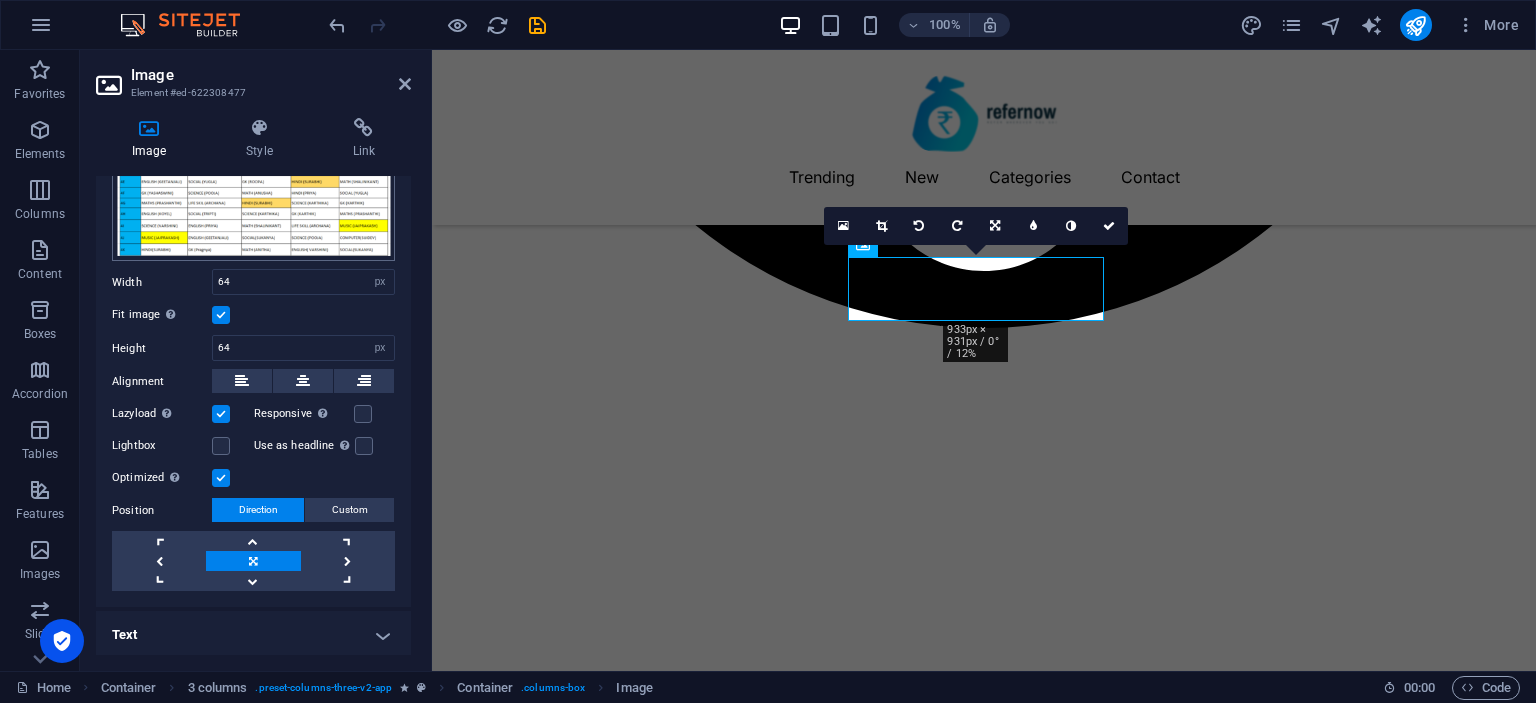 scroll, scrollTop: 0, scrollLeft: 0, axis: both 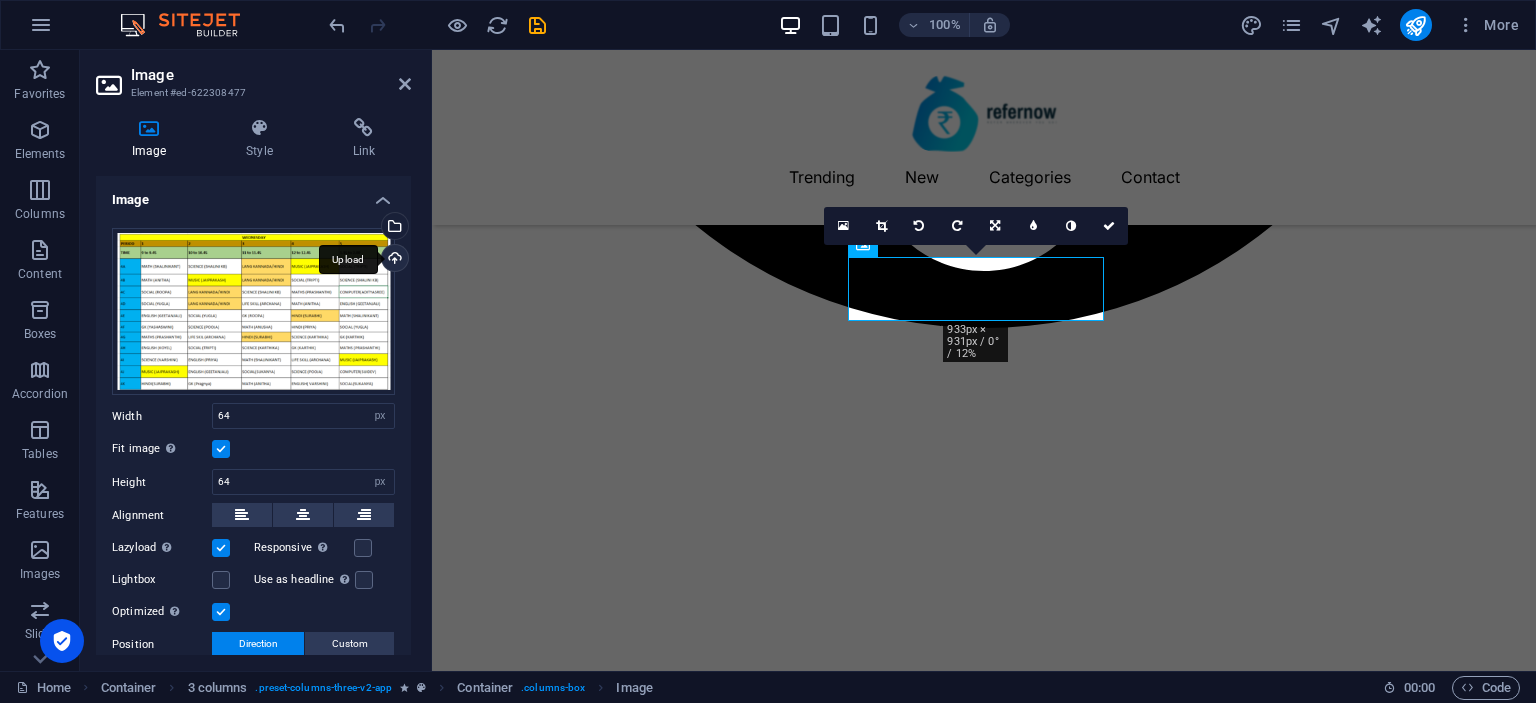 click on "Upload" at bounding box center [393, 260] 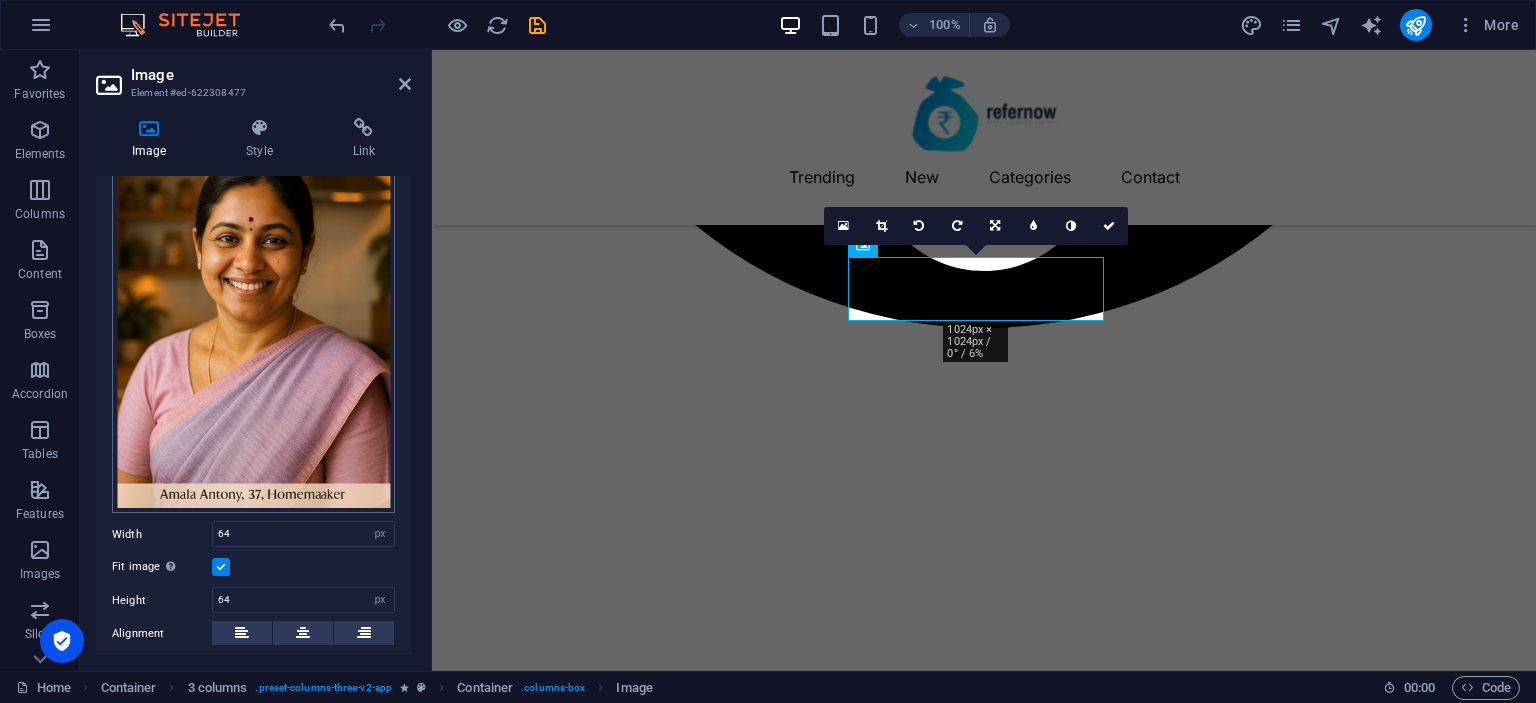 scroll, scrollTop: 0, scrollLeft: 0, axis: both 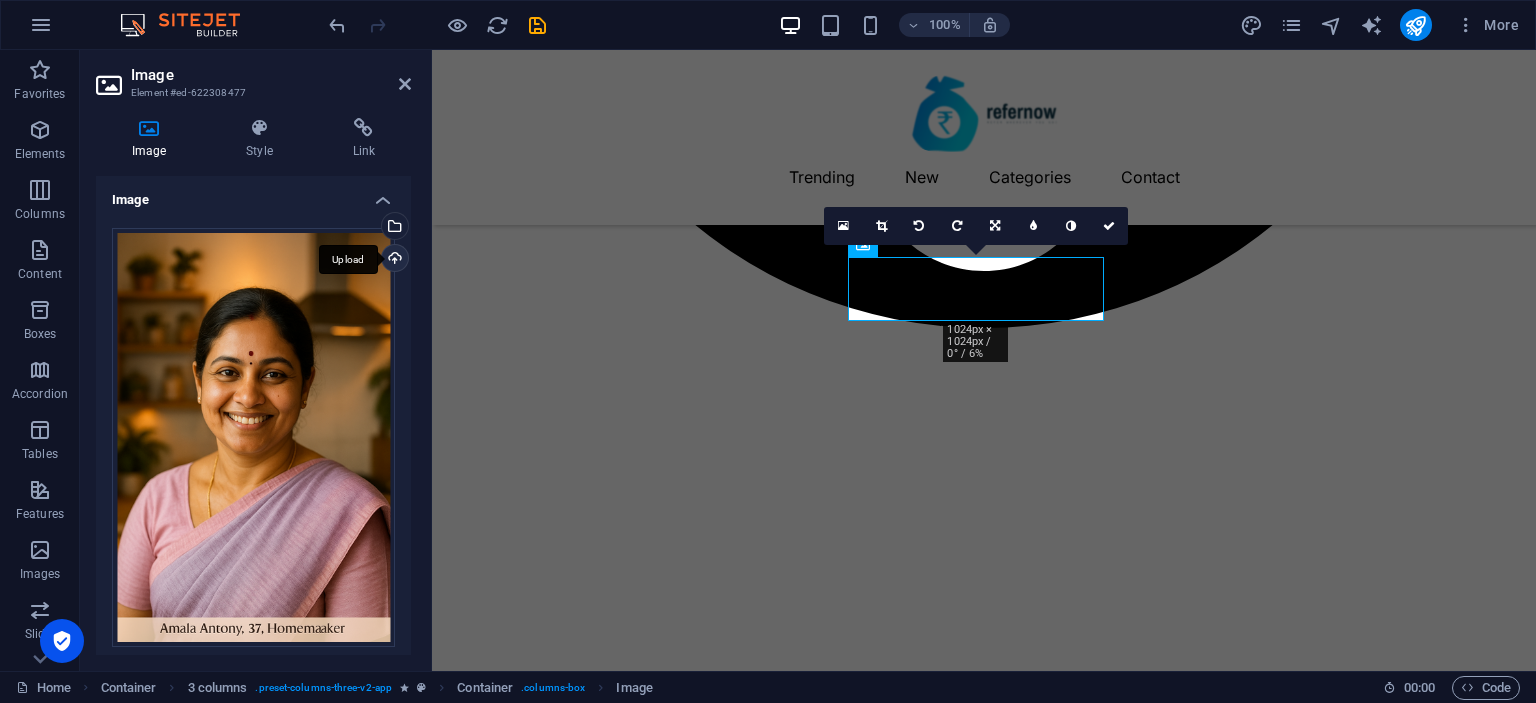 click on "Upload" at bounding box center (393, 260) 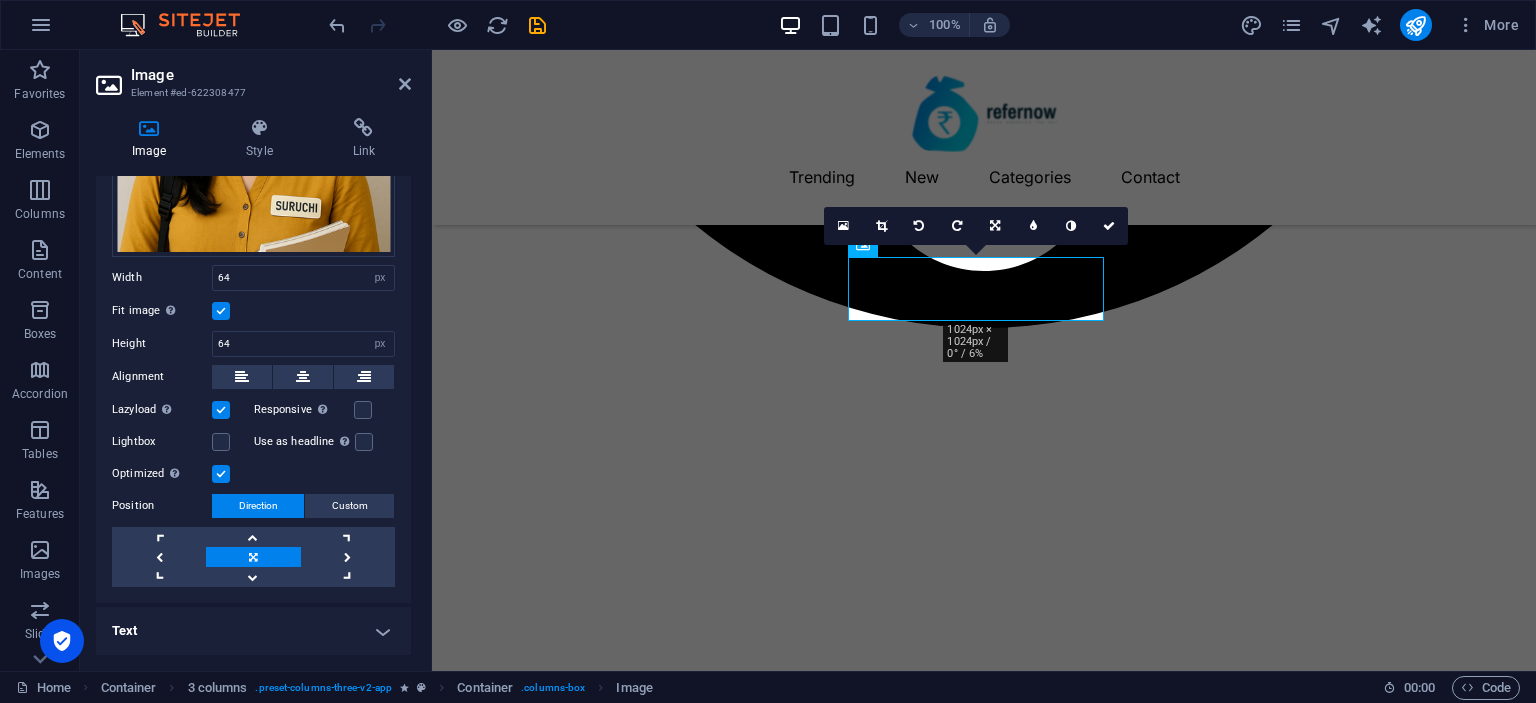 scroll, scrollTop: 0, scrollLeft: 0, axis: both 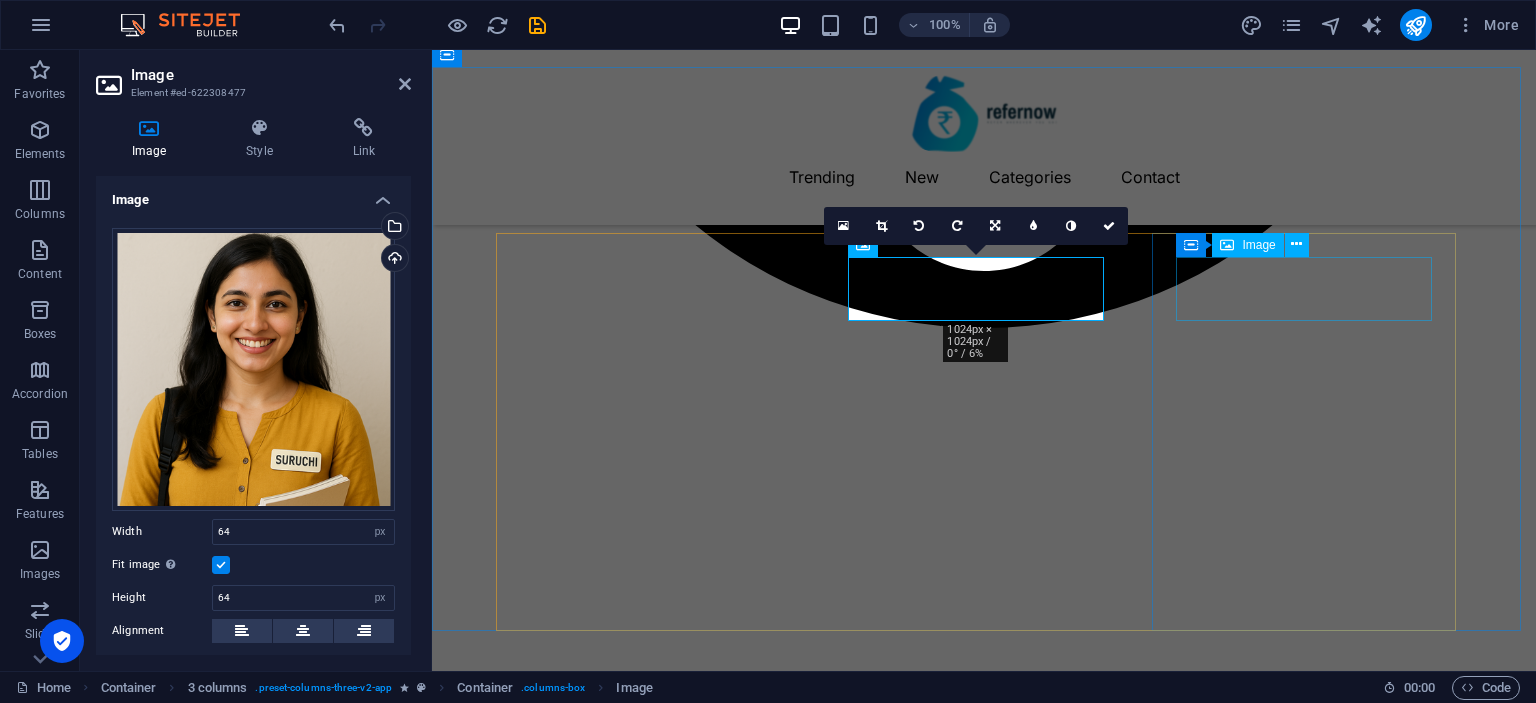 click at bounding box center [656, 27787] 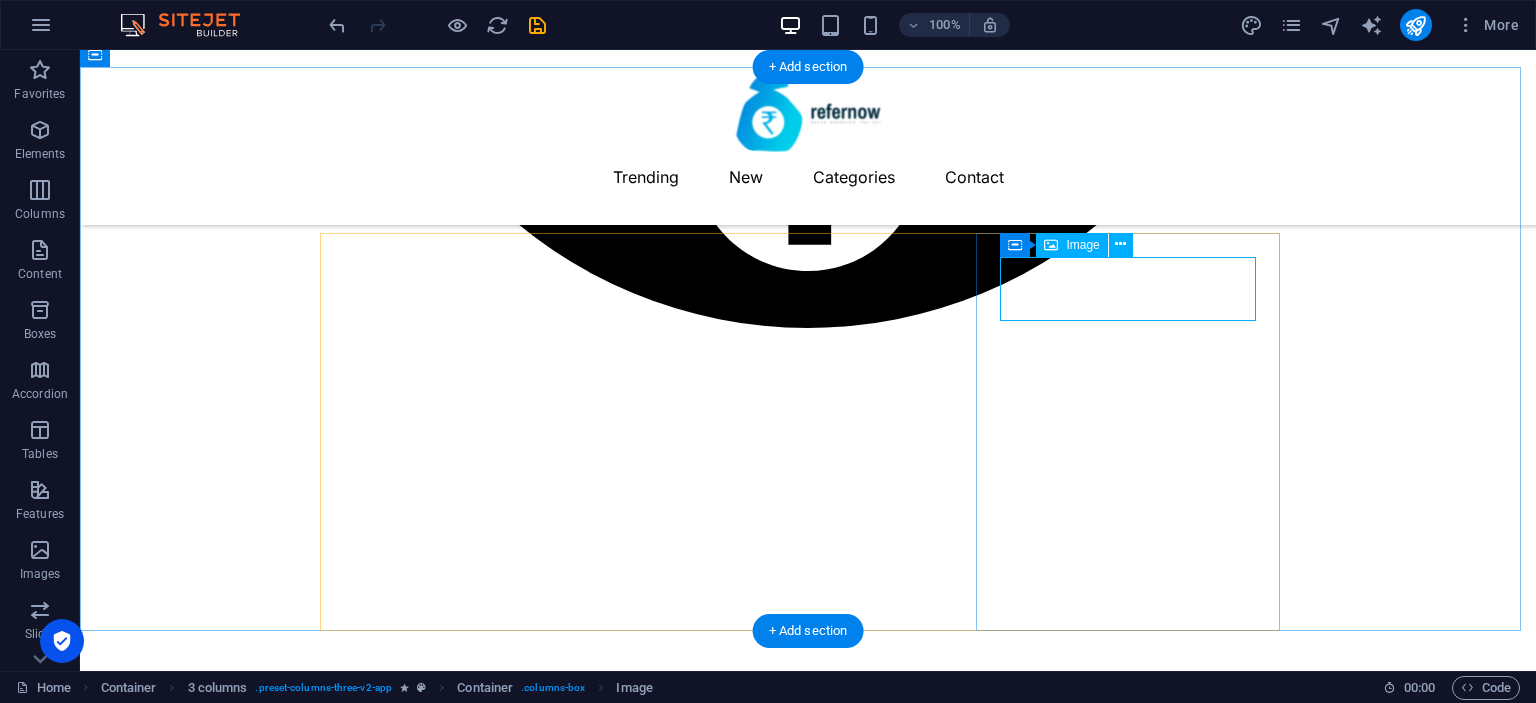click at bounding box center (480, 28386) 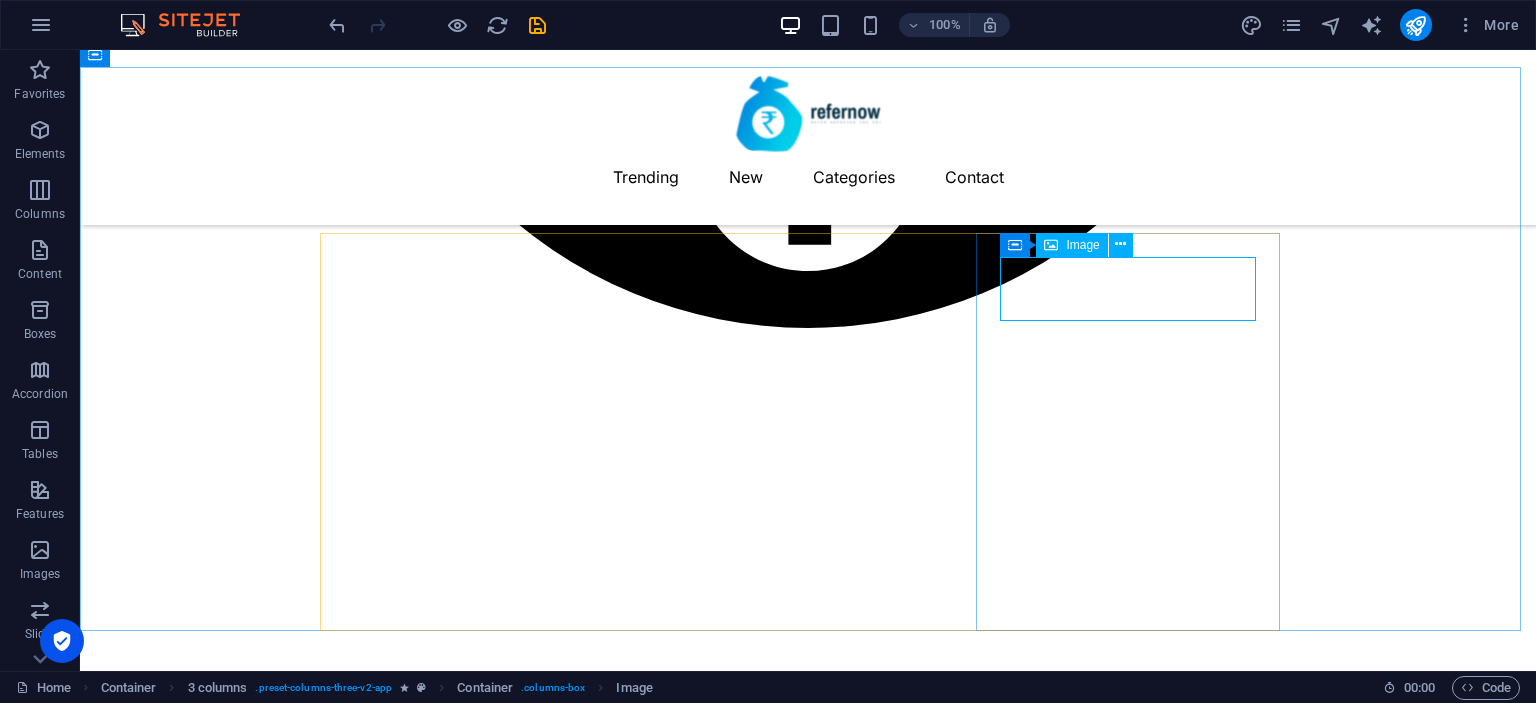 click on "Image" at bounding box center [1082, 245] 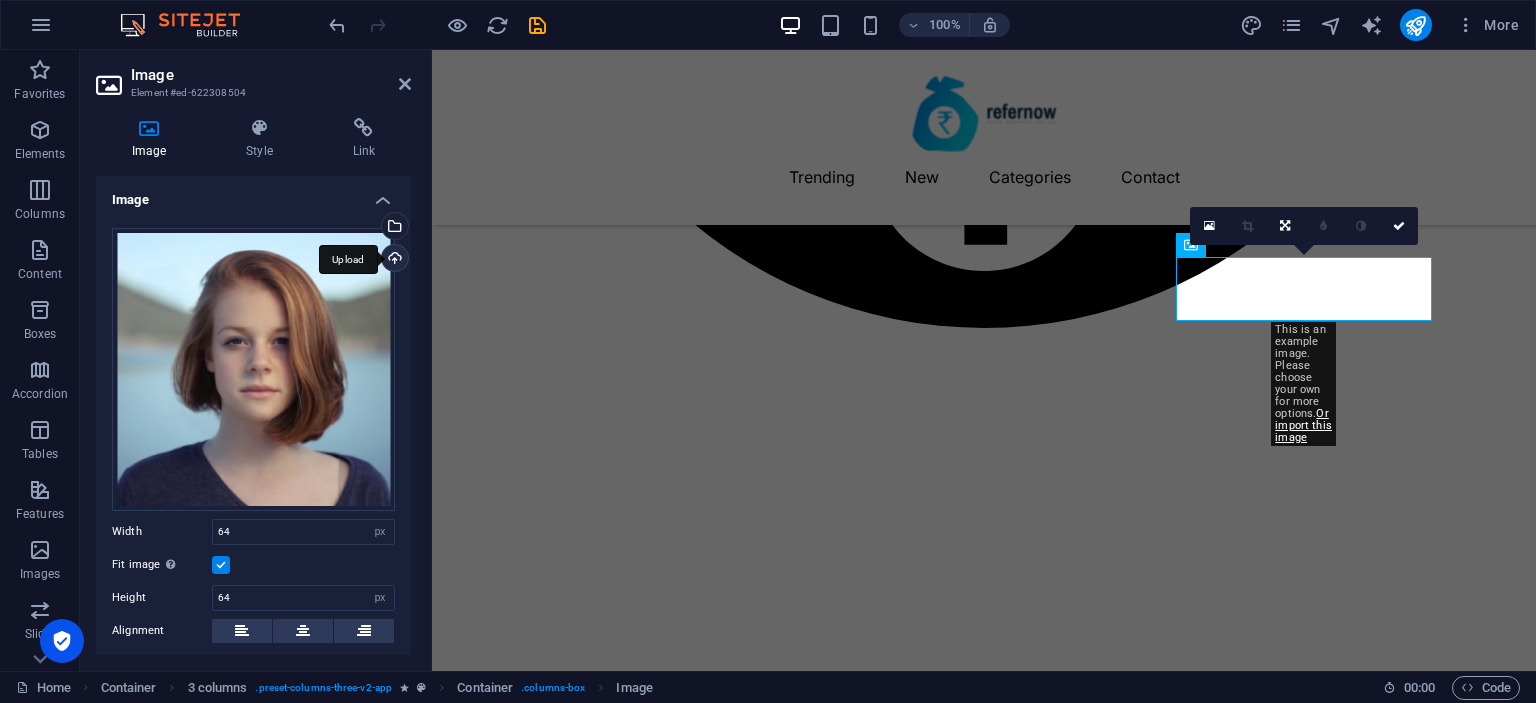 click on "Upload" at bounding box center (393, 260) 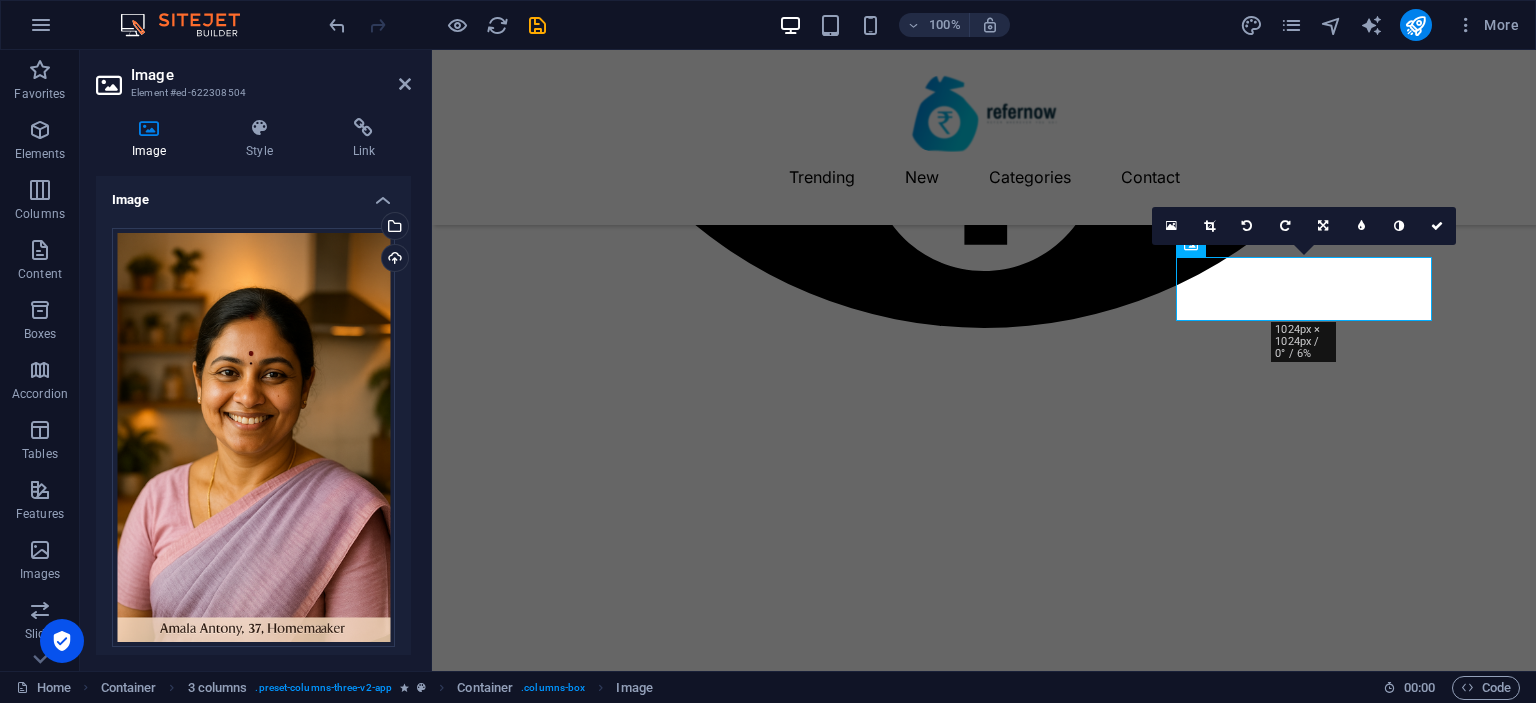 scroll, scrollTop: 383, scrollLeft: 0, axis: vertical 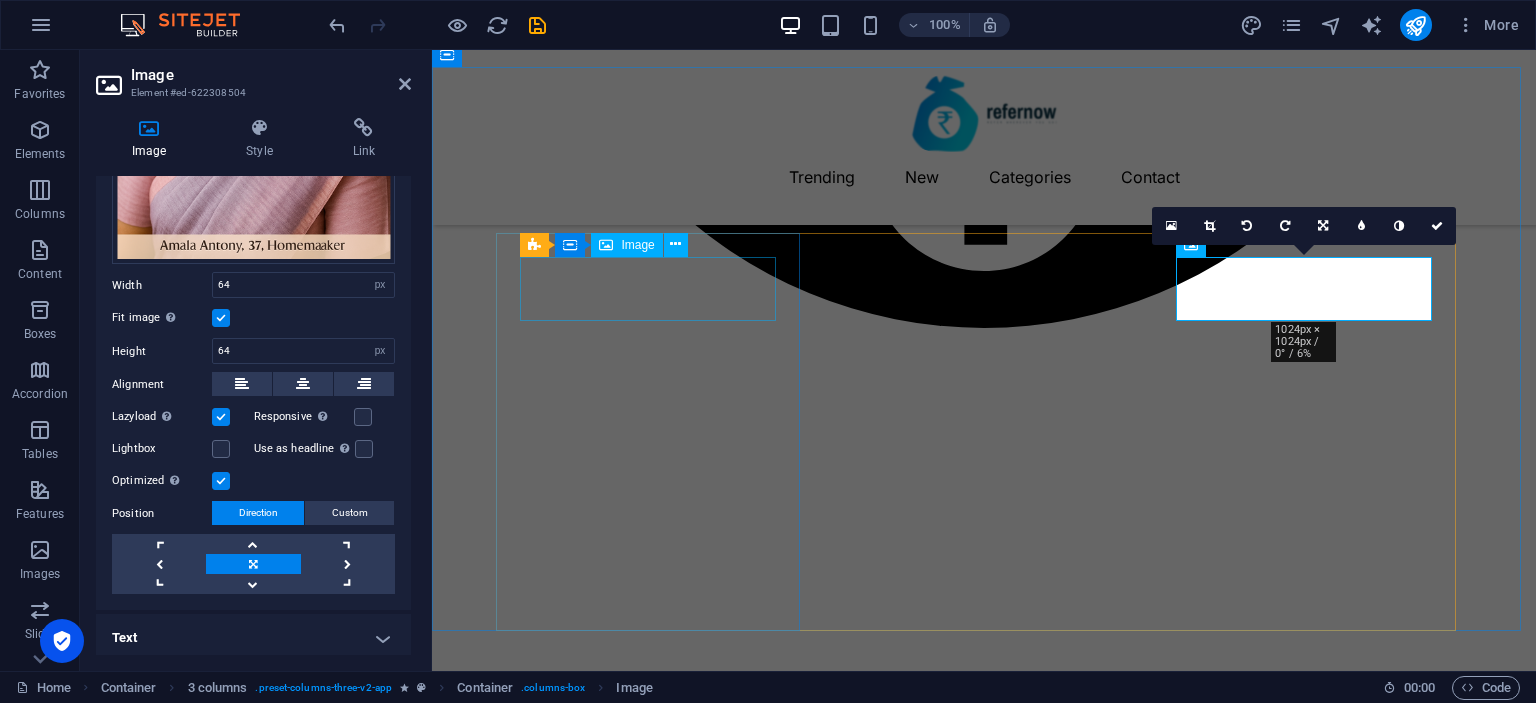 click at bounding box center (656, 27042) 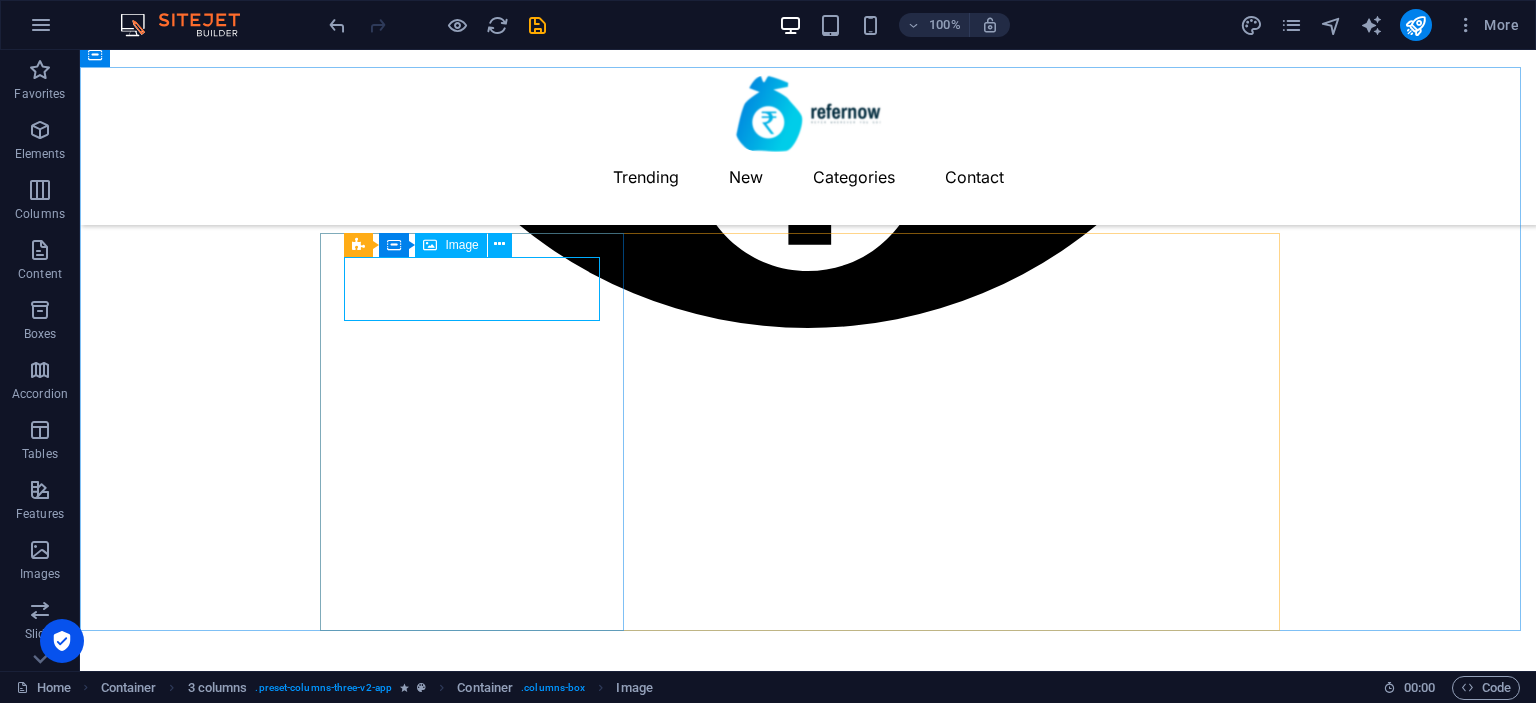 click on "Image" at bounding box center [461, 245] 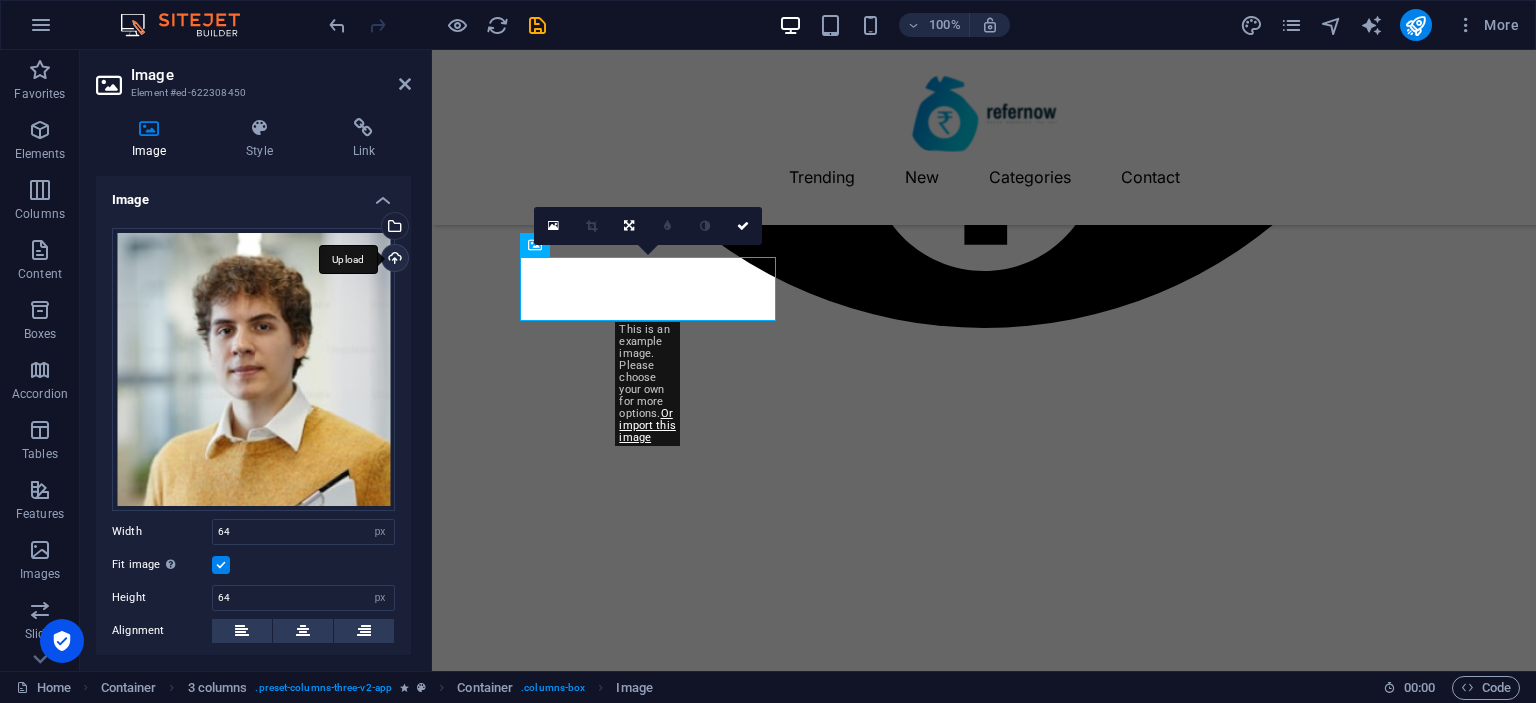 click on "Upload" at bounding box center [393, 260] 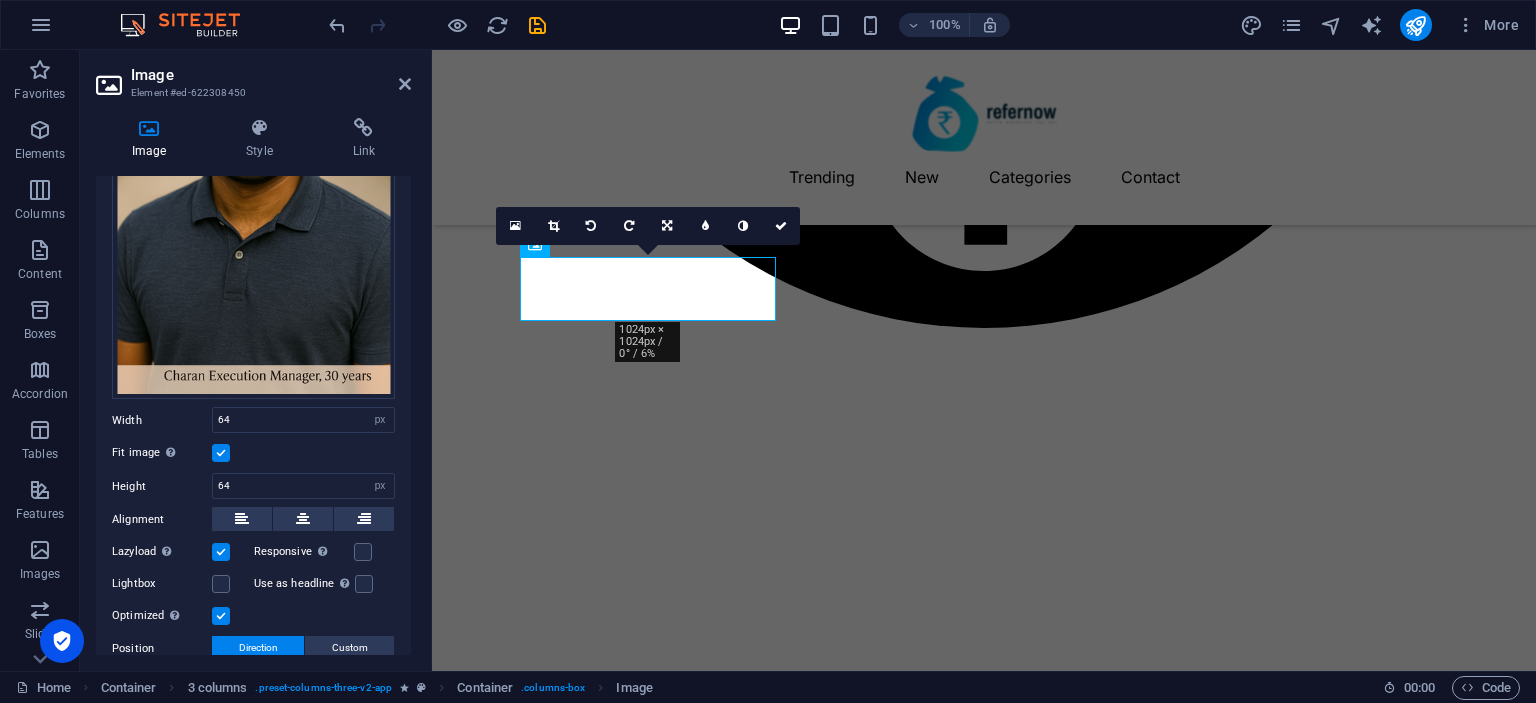 scroll, scrollTop: 0, scrollLeft: 0, axis: both 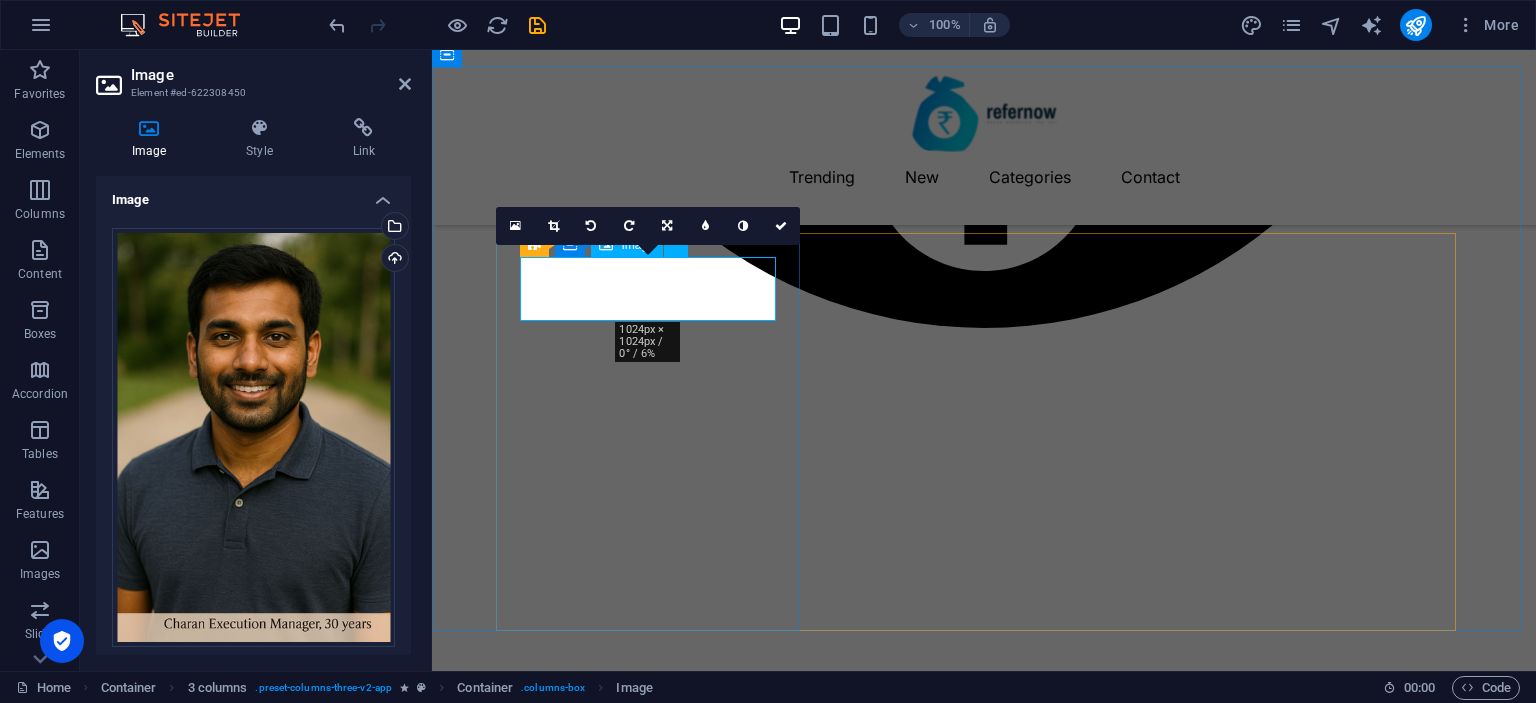 click at bounding box center [656, 27042] 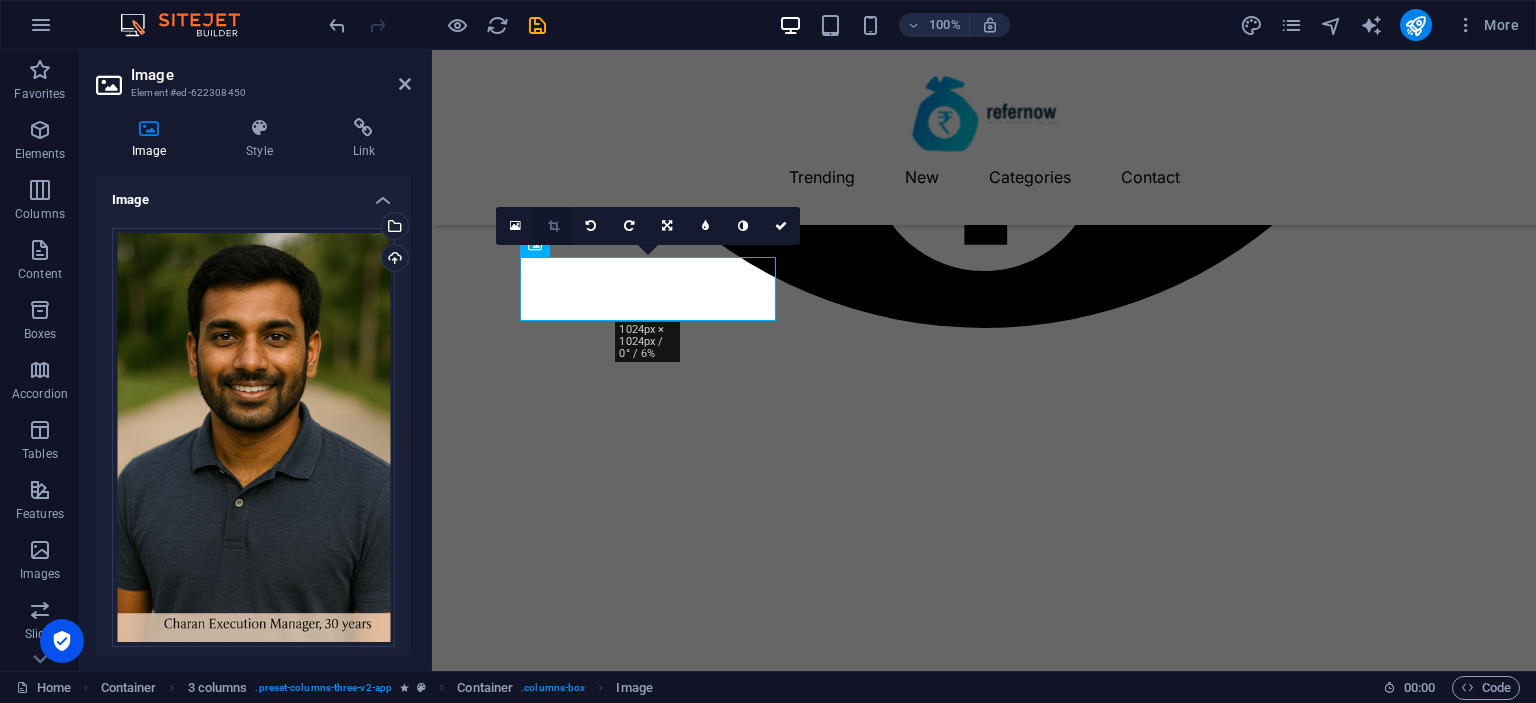 click at bounding box center (553, 226) 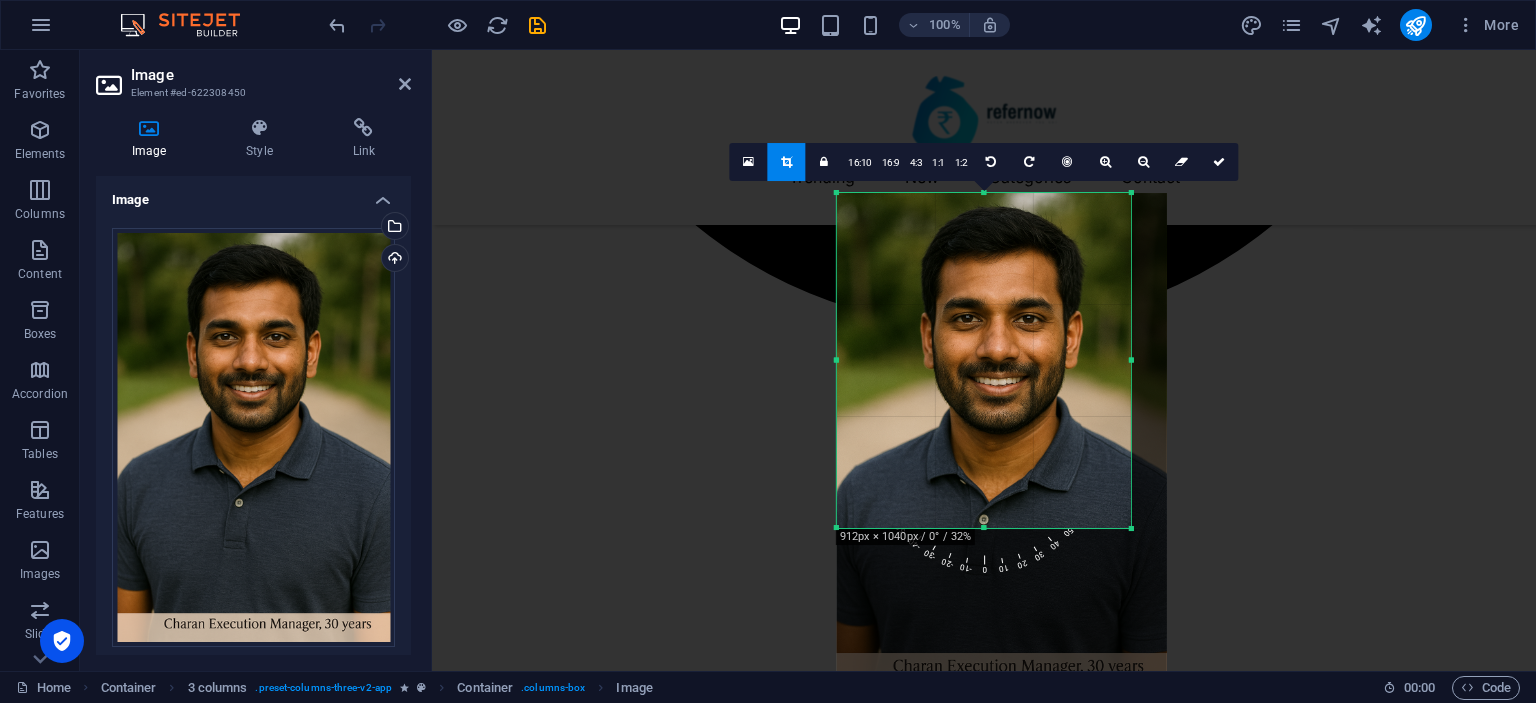 drag, startPoint x: 1153, startPoint y: 609, endPoint x: 1116, endPoint y: 448, distance: 165.19685 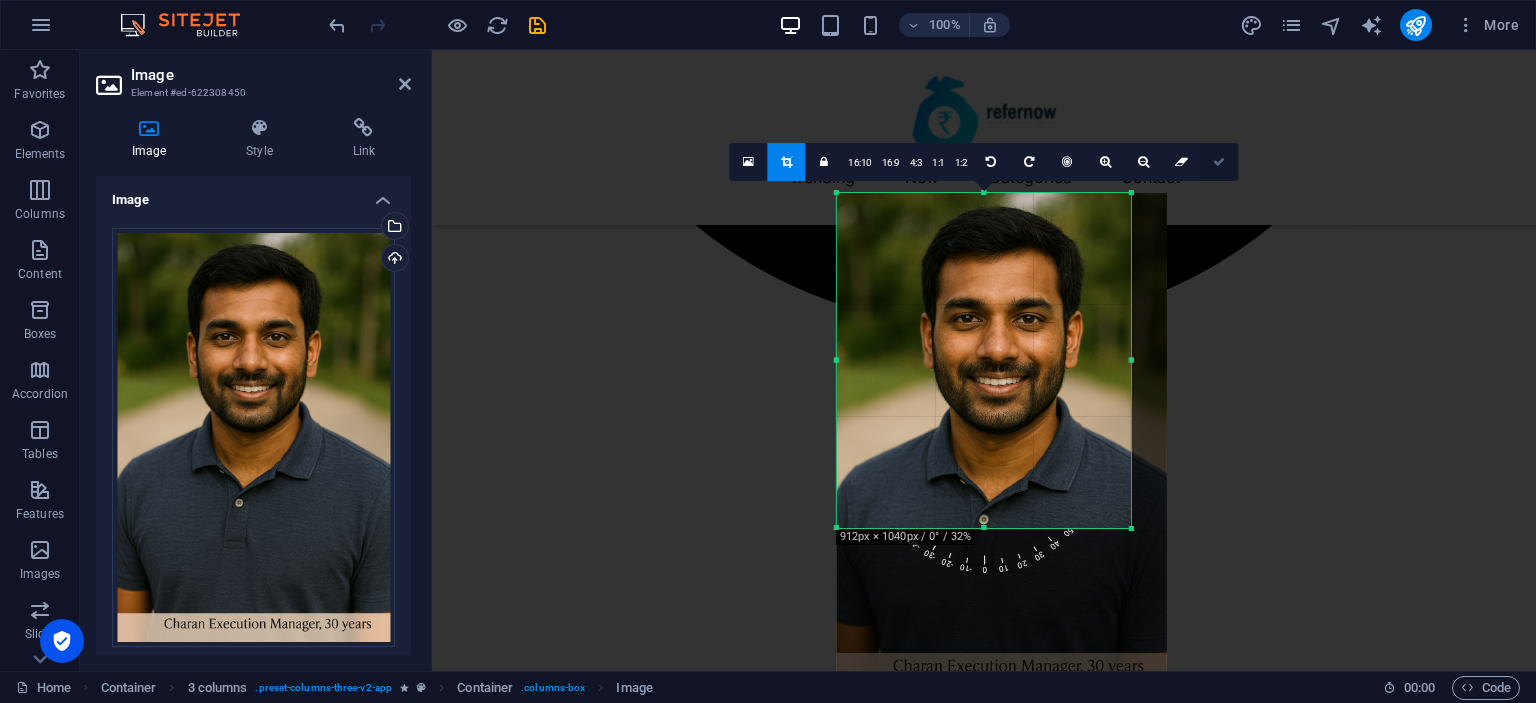 click at bounding box center [1219, 162] 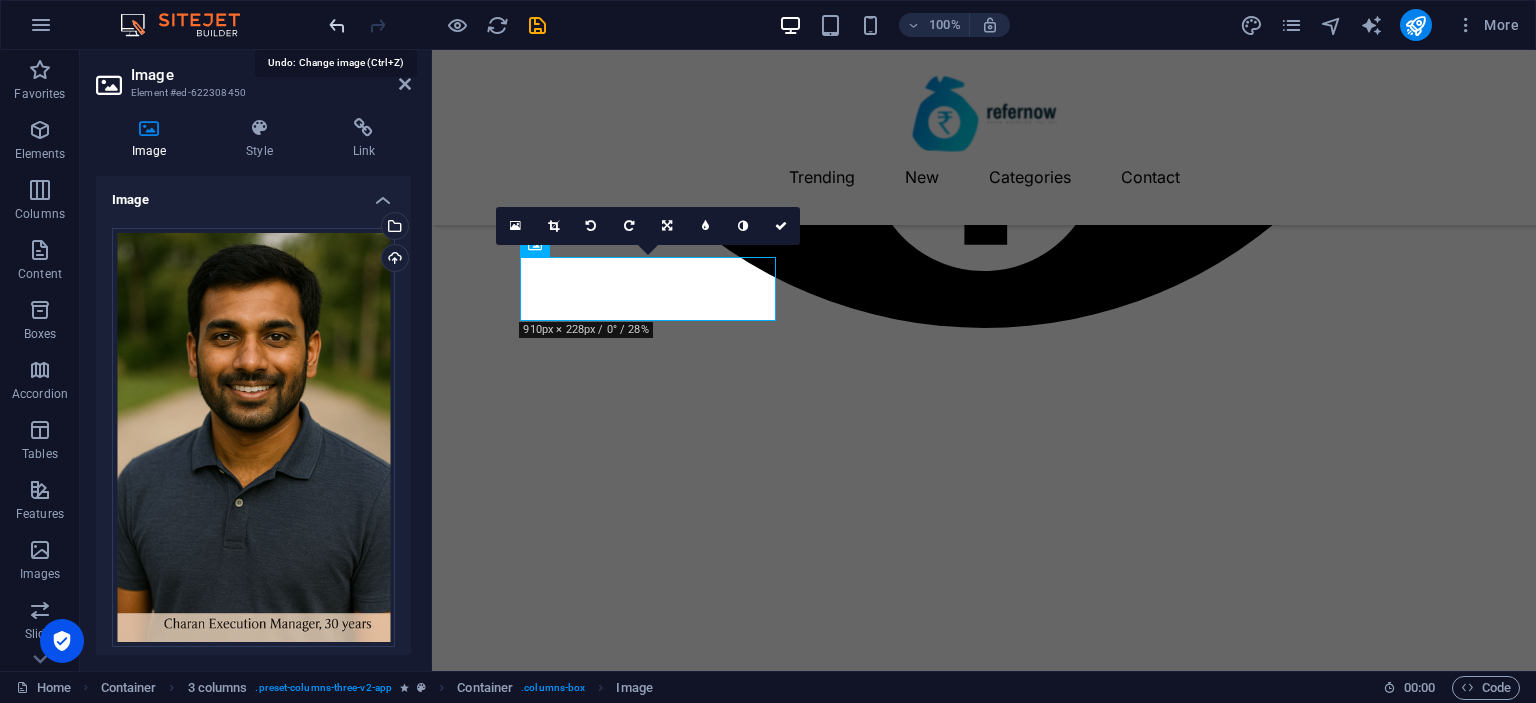 click at bounding box center (337, 25) 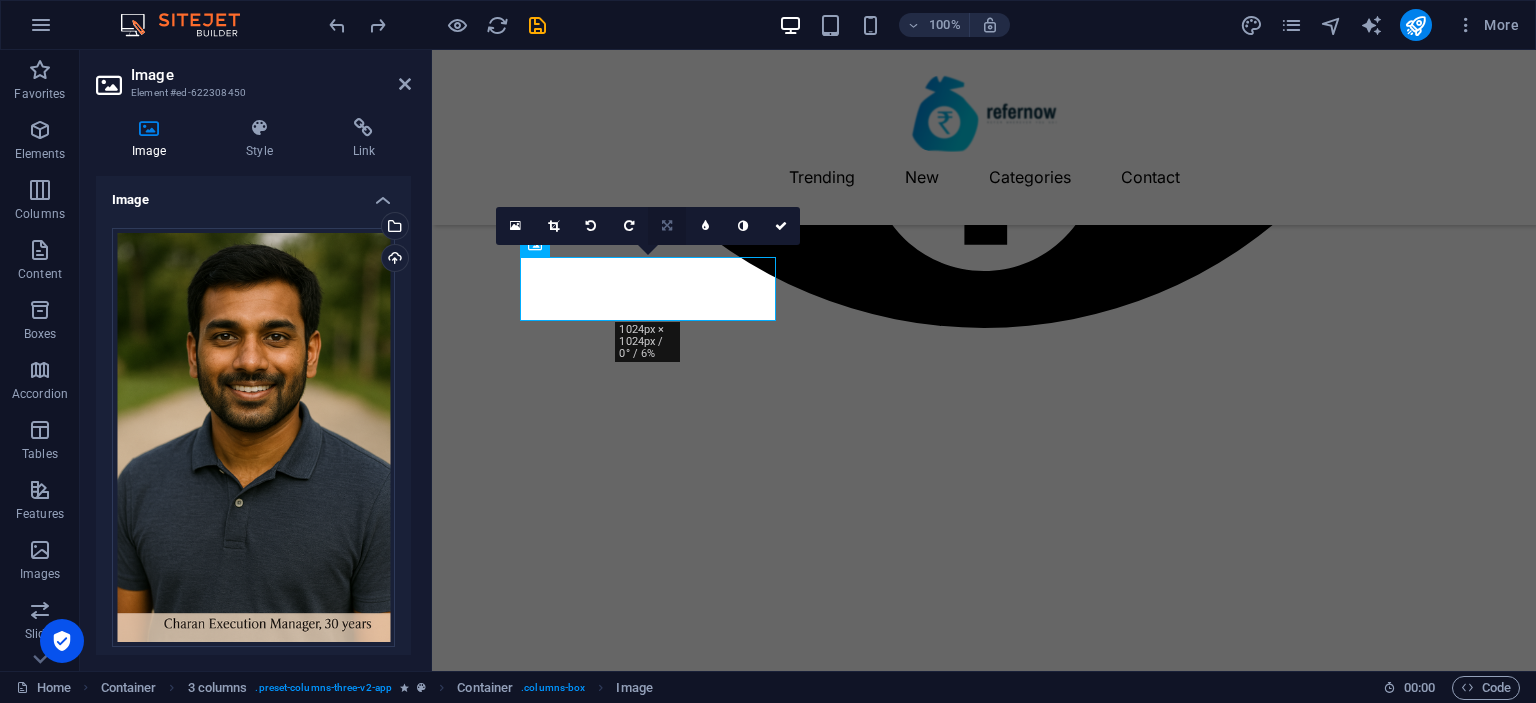 click at bounding box center [667, 226] 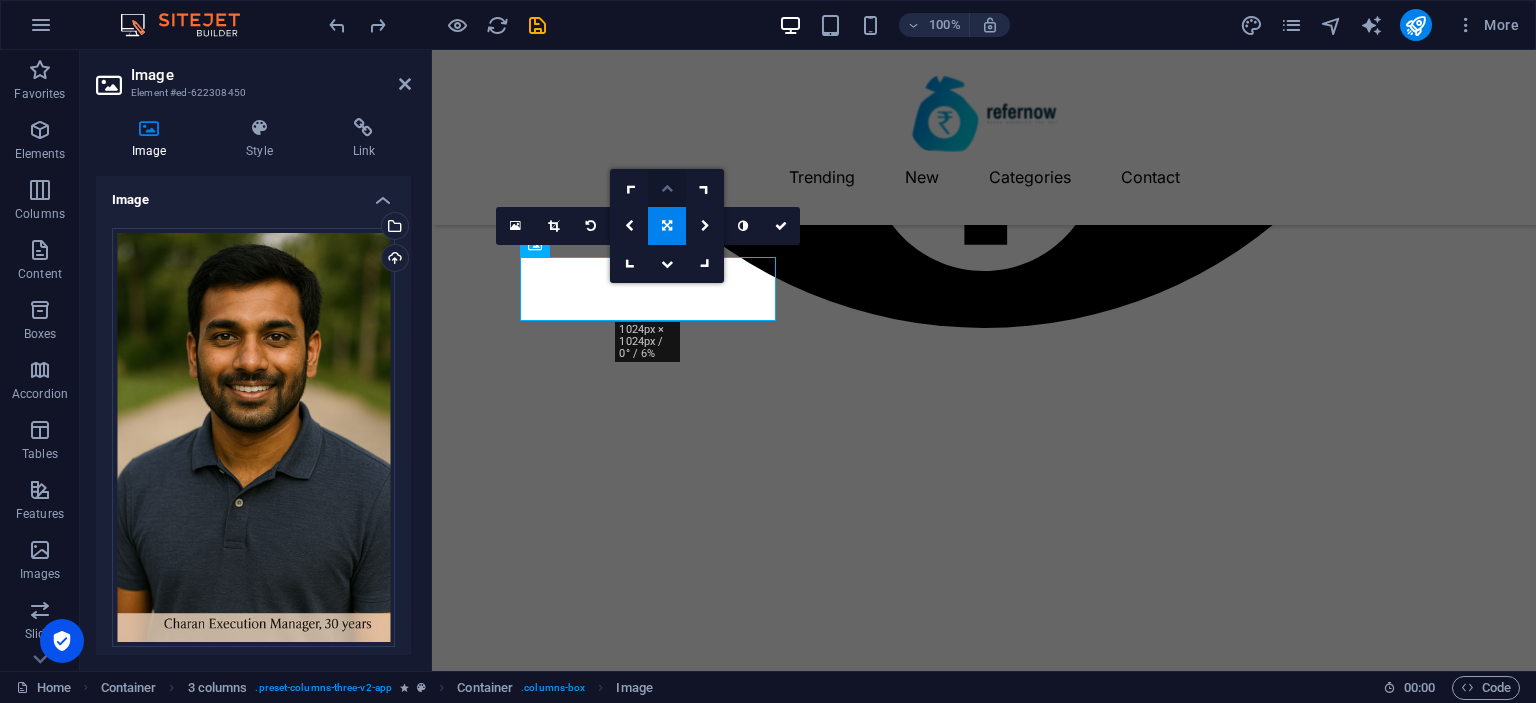 click at bounding box center [667, 188] 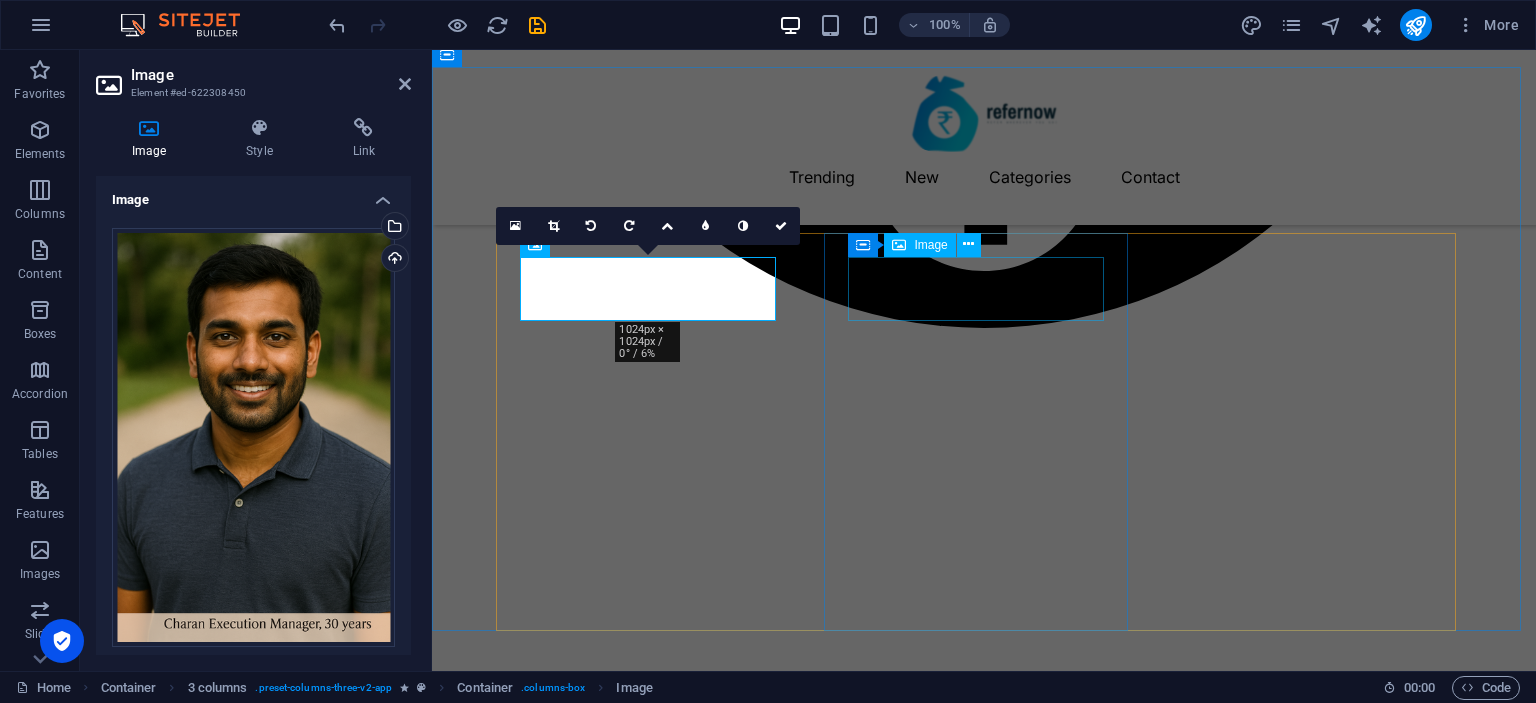 click at bounding box center (656, 27452) 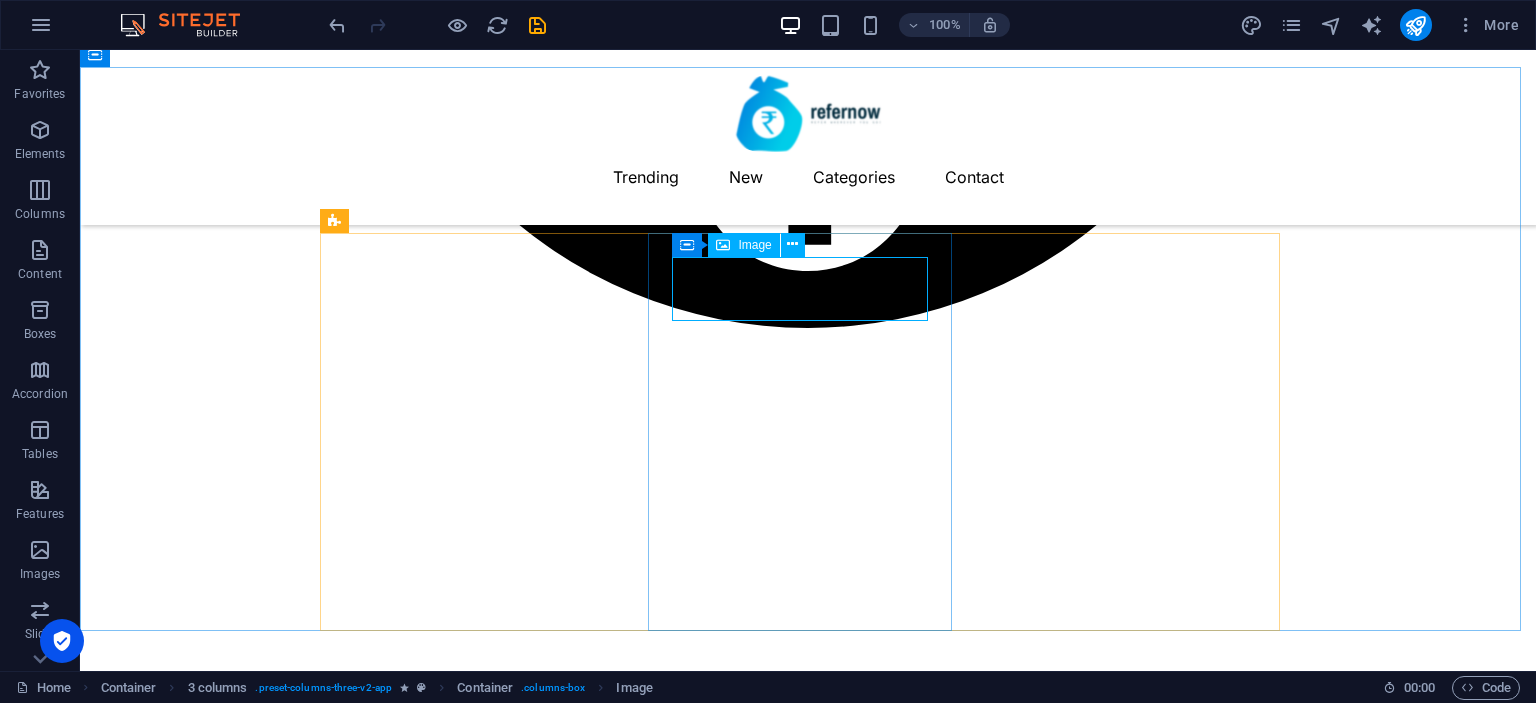 click on "Image" at bounding box center (754, 245) 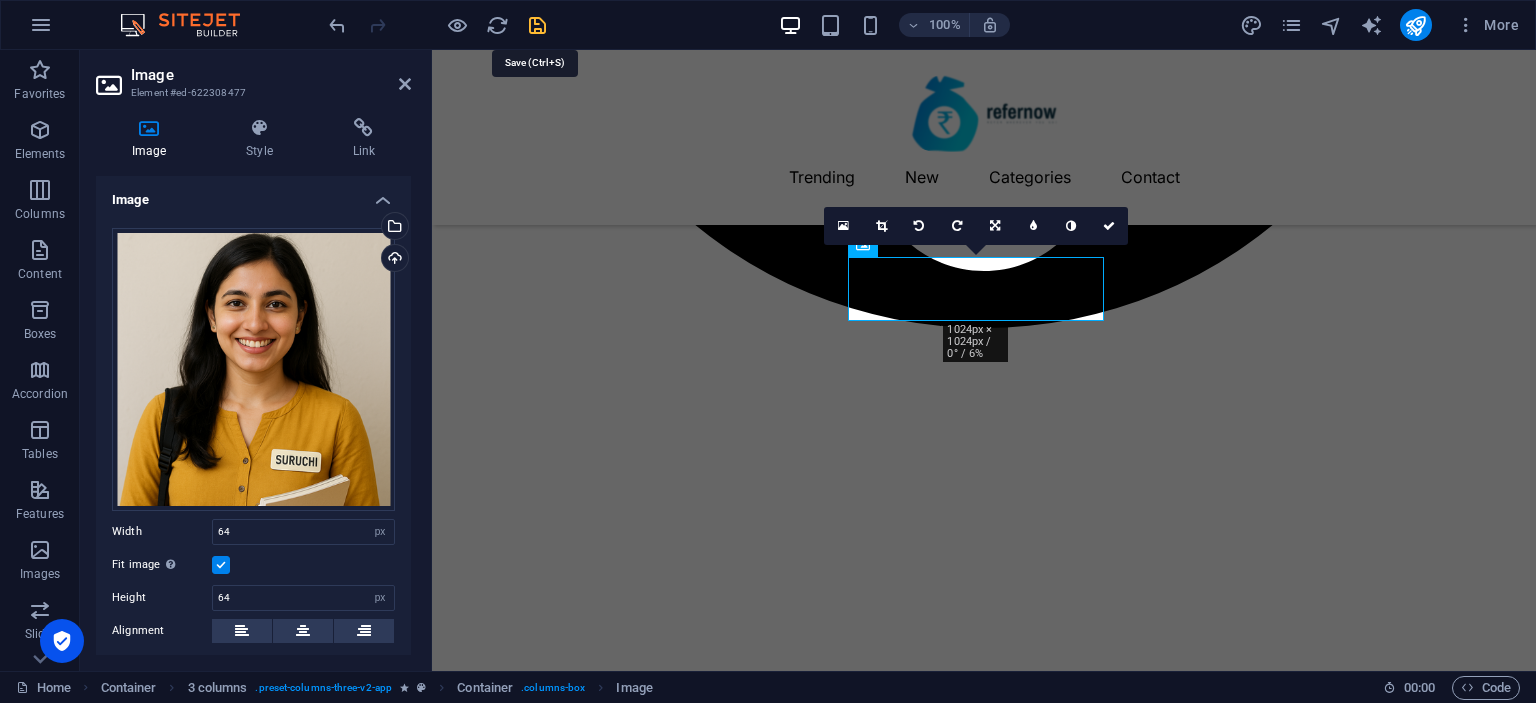 click at bounding box center (537, 25) 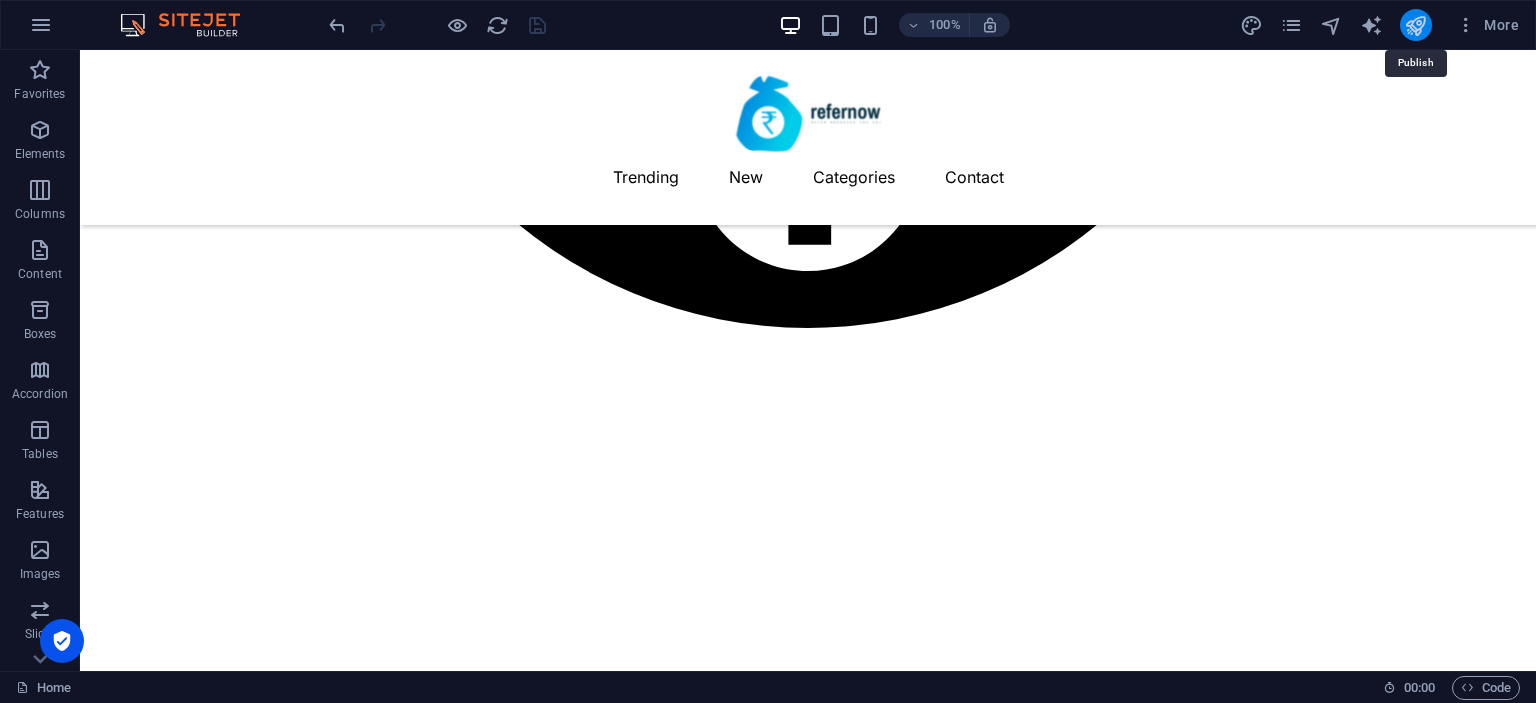 click at bounding box center [1415, 25] 